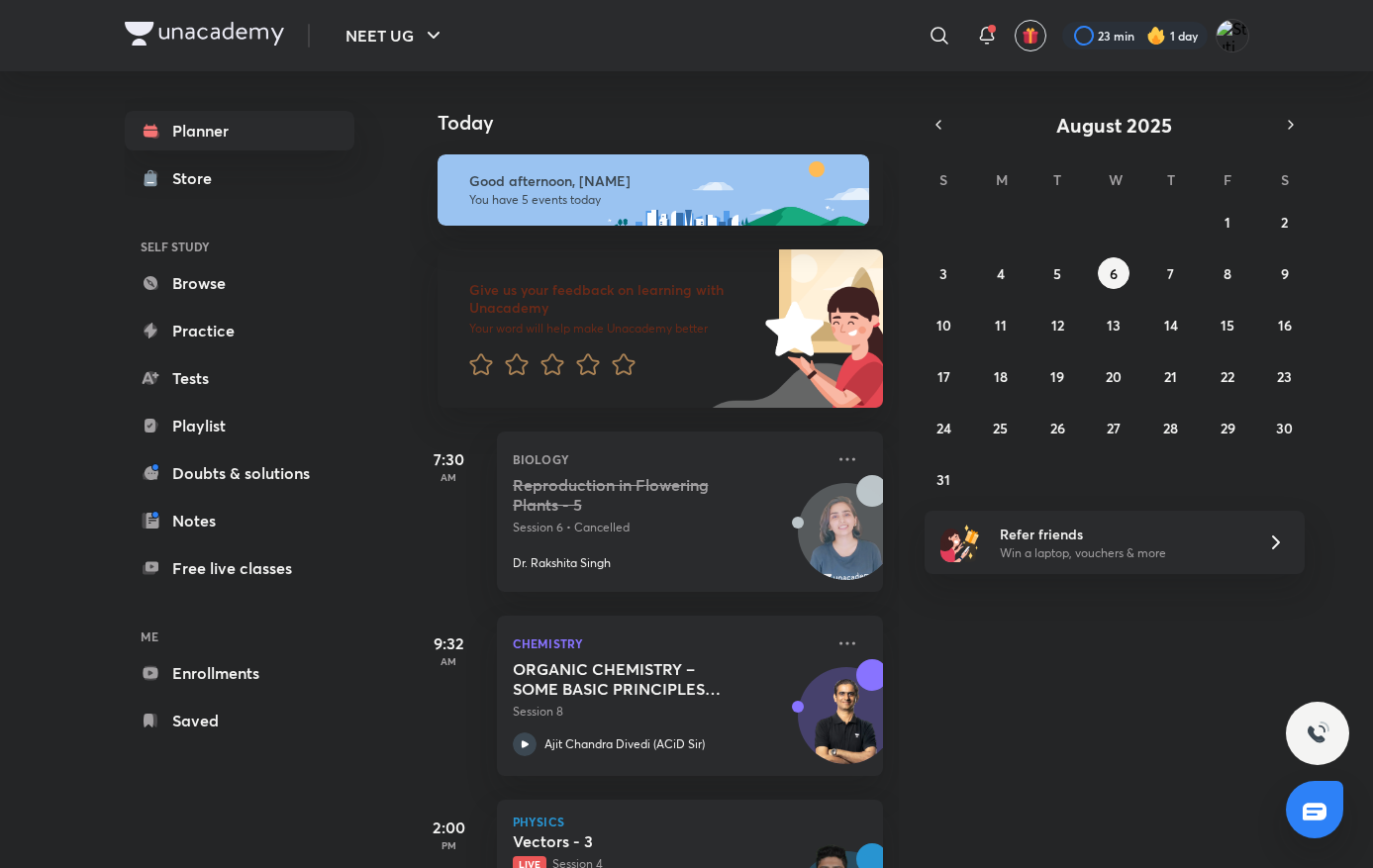 scroll, scrollTop: 0, scrollLeft: 0, axis: both 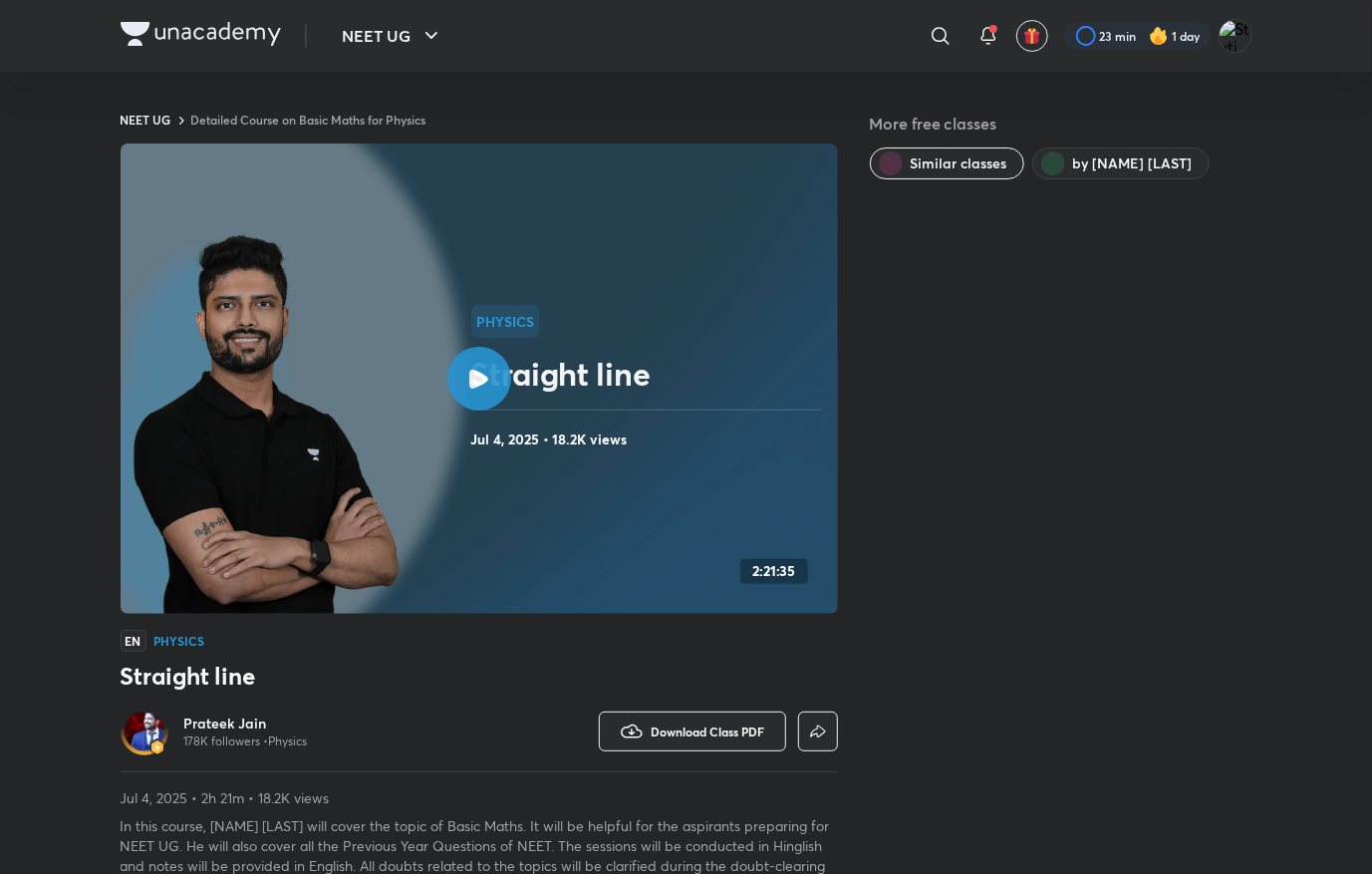 click at bounding box center (200, 34) 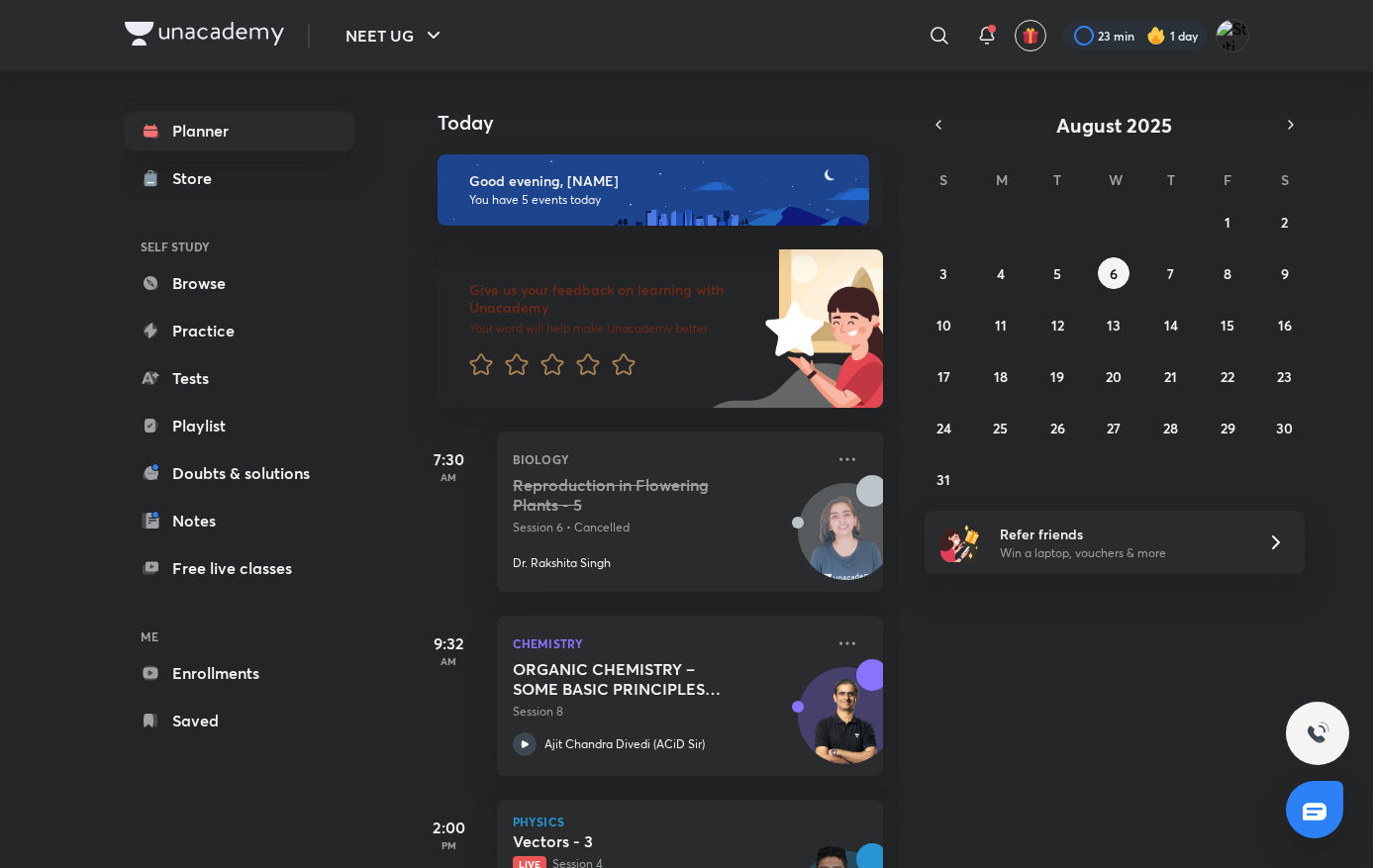 scroll, scrollTop: 0, scrollLeft: 0, axis: both 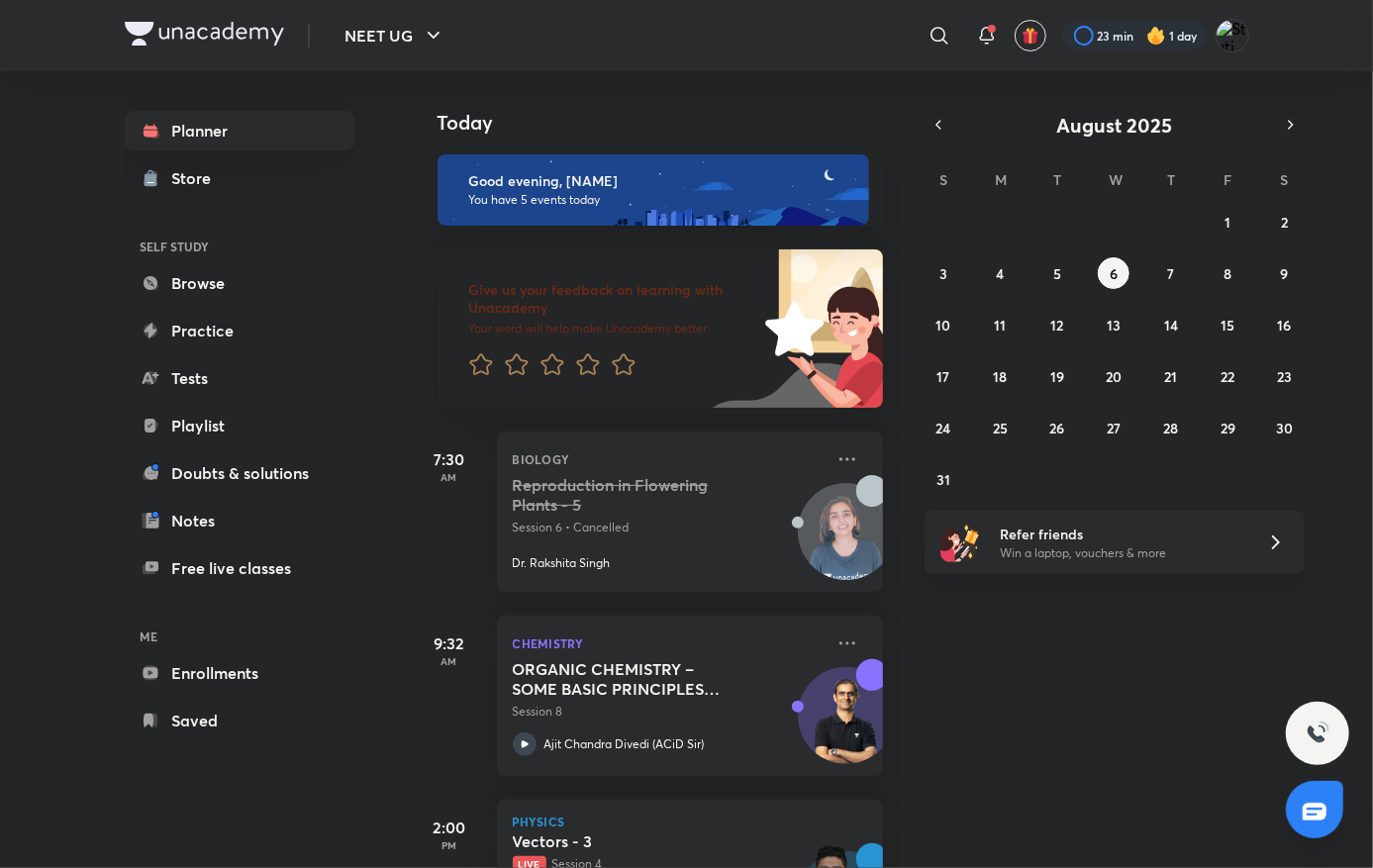 click 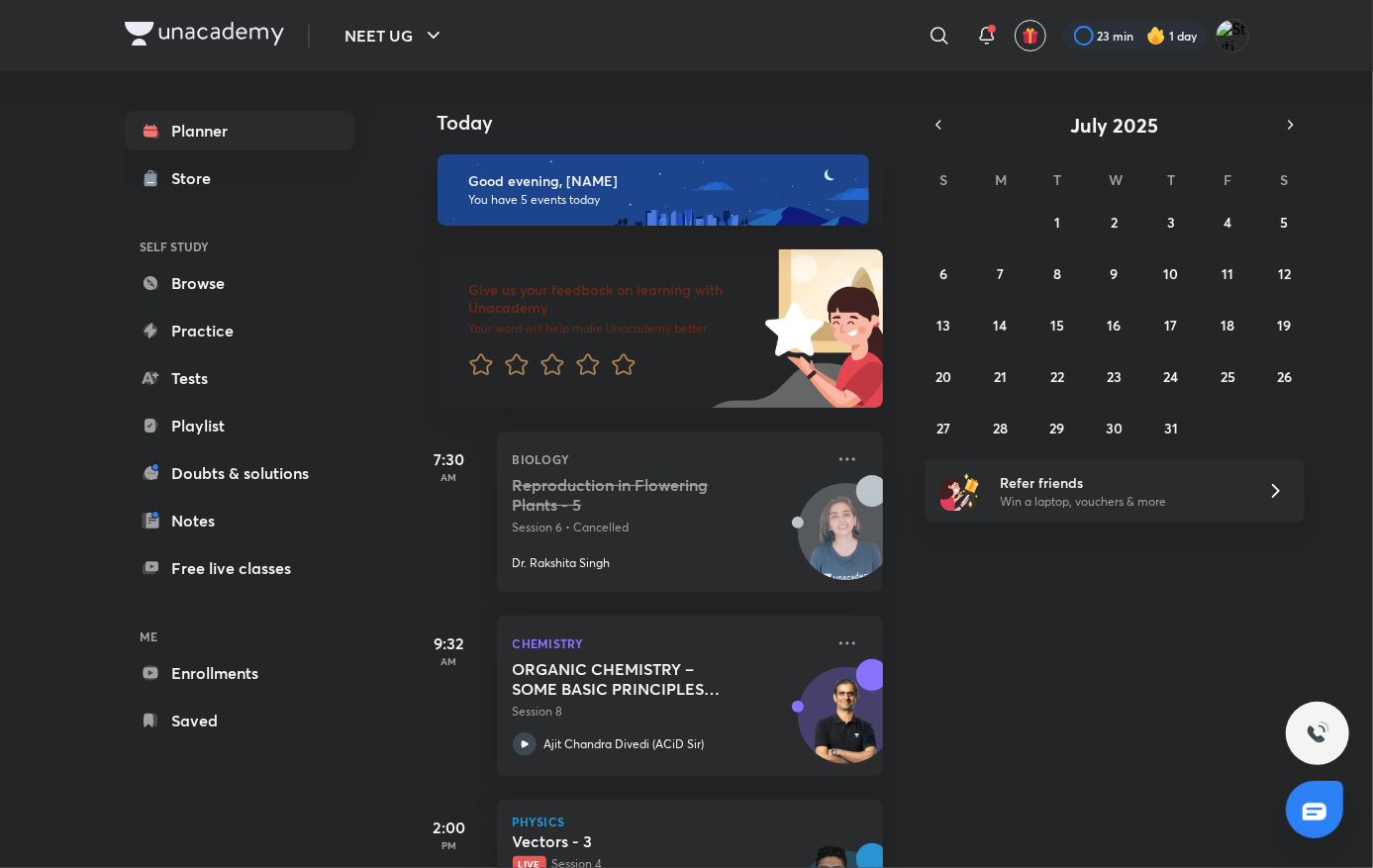 click on "29 30 1 2 3 4 5 6 7 8 9 10 11 12 13 14 15 16 17 18 19 20 21 22 23 24 25 26 27 28 29 30 31 1 2" at bounding box center (1115, 325) 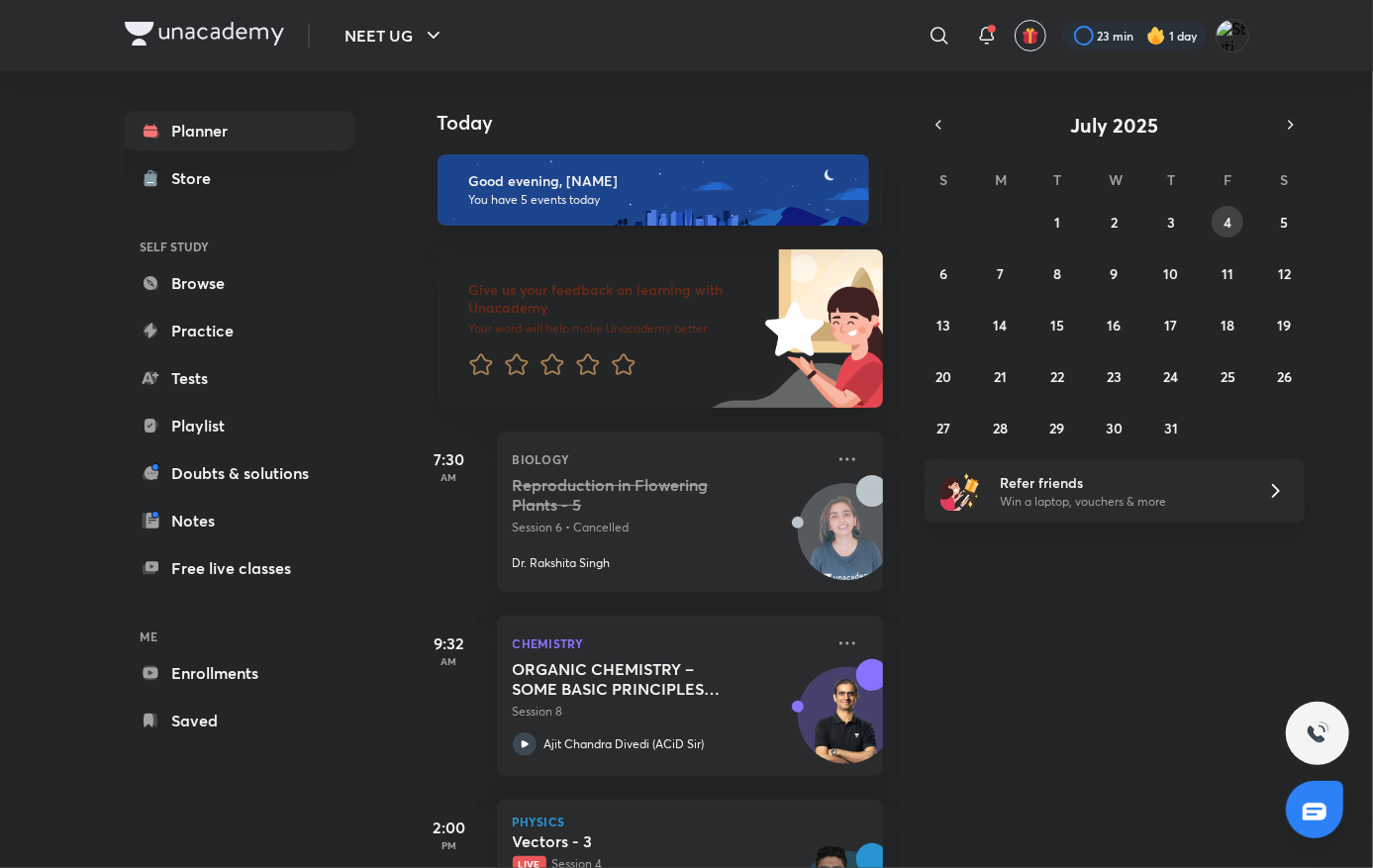 click on "4" at bounding box center (1227, 222) 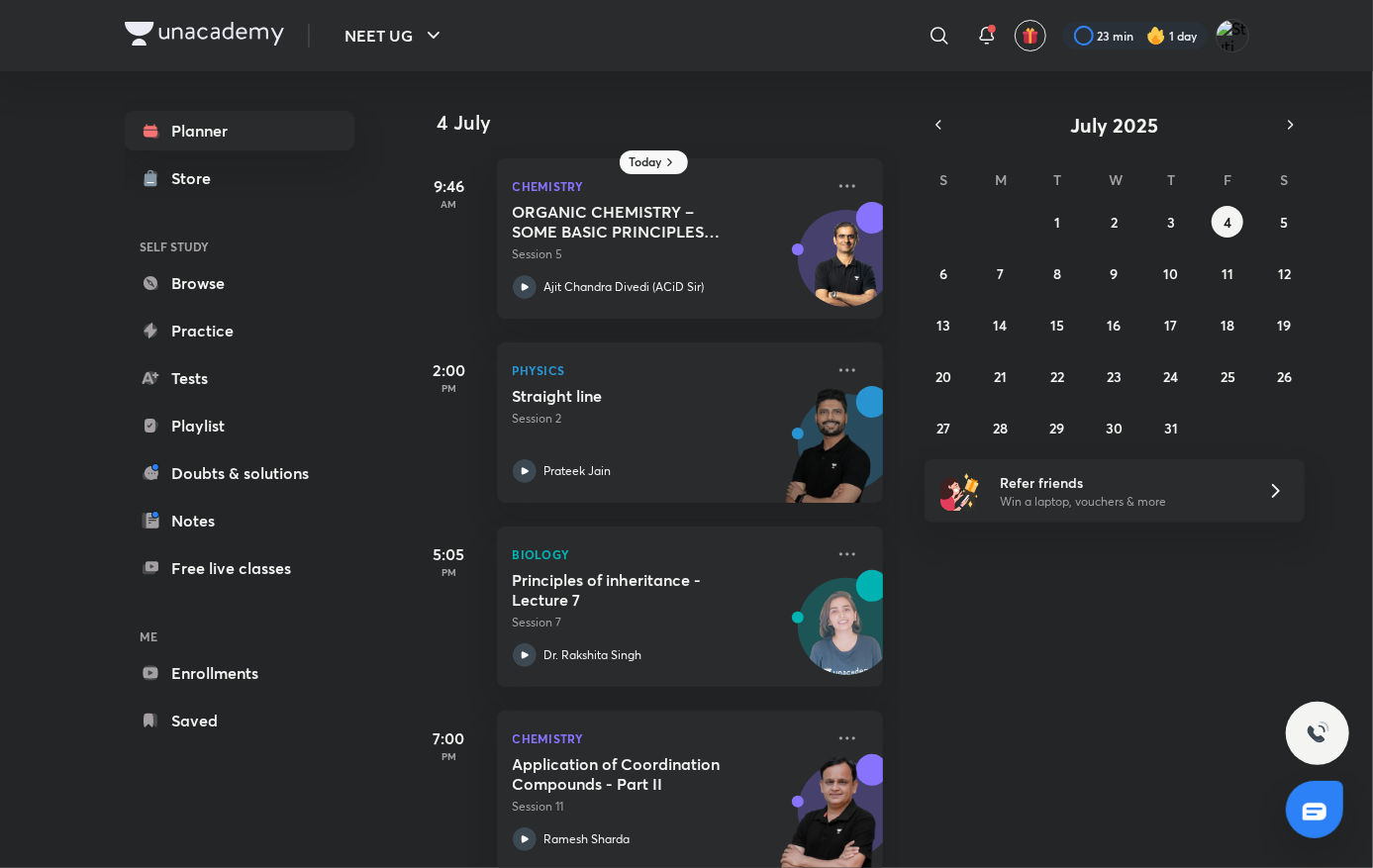 click 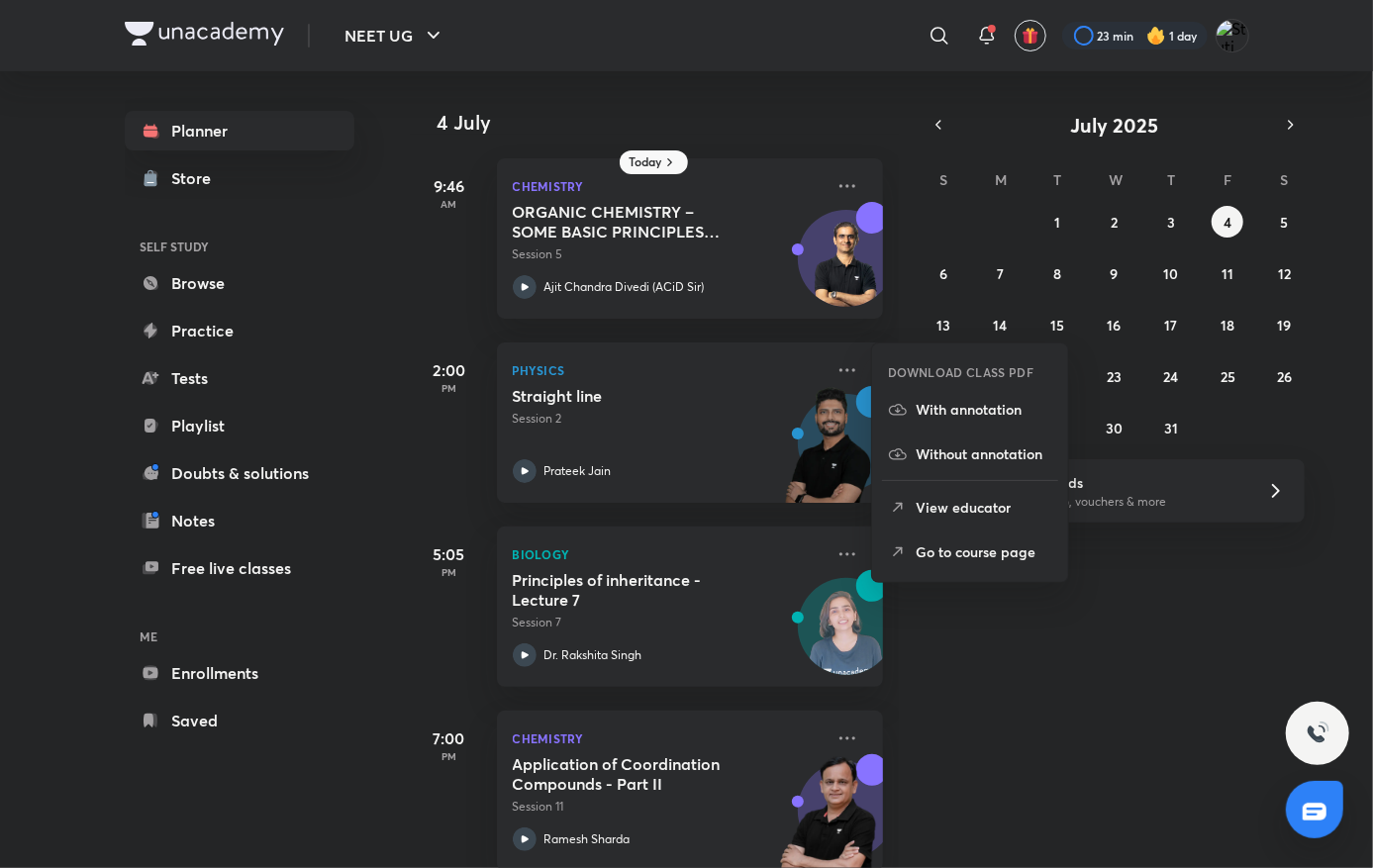 click on "Go to course page" at bounding box center [984, 551] 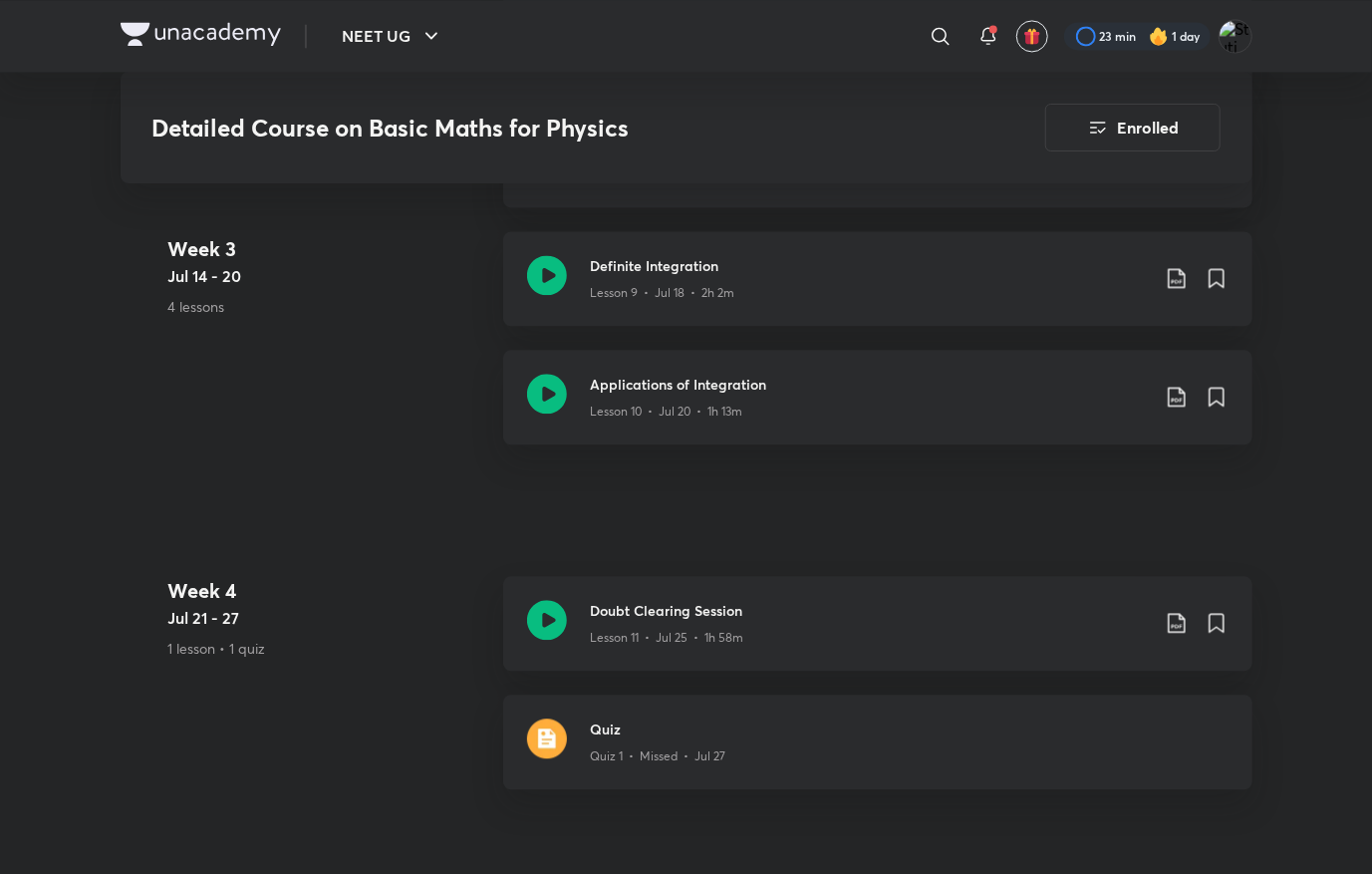 scroll, scrollTop: 2326, scrollLeft: 0, axis: vertical 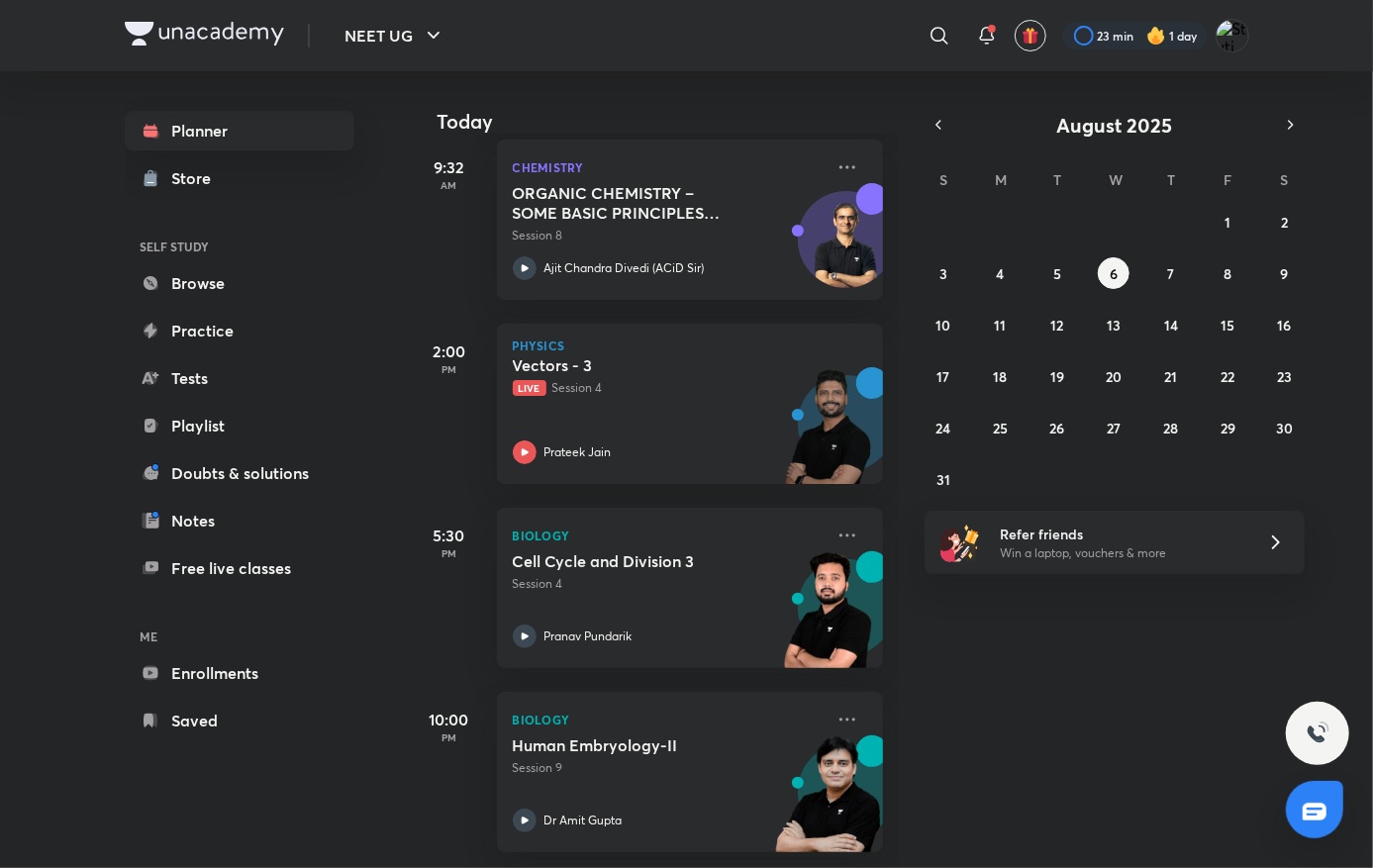 click 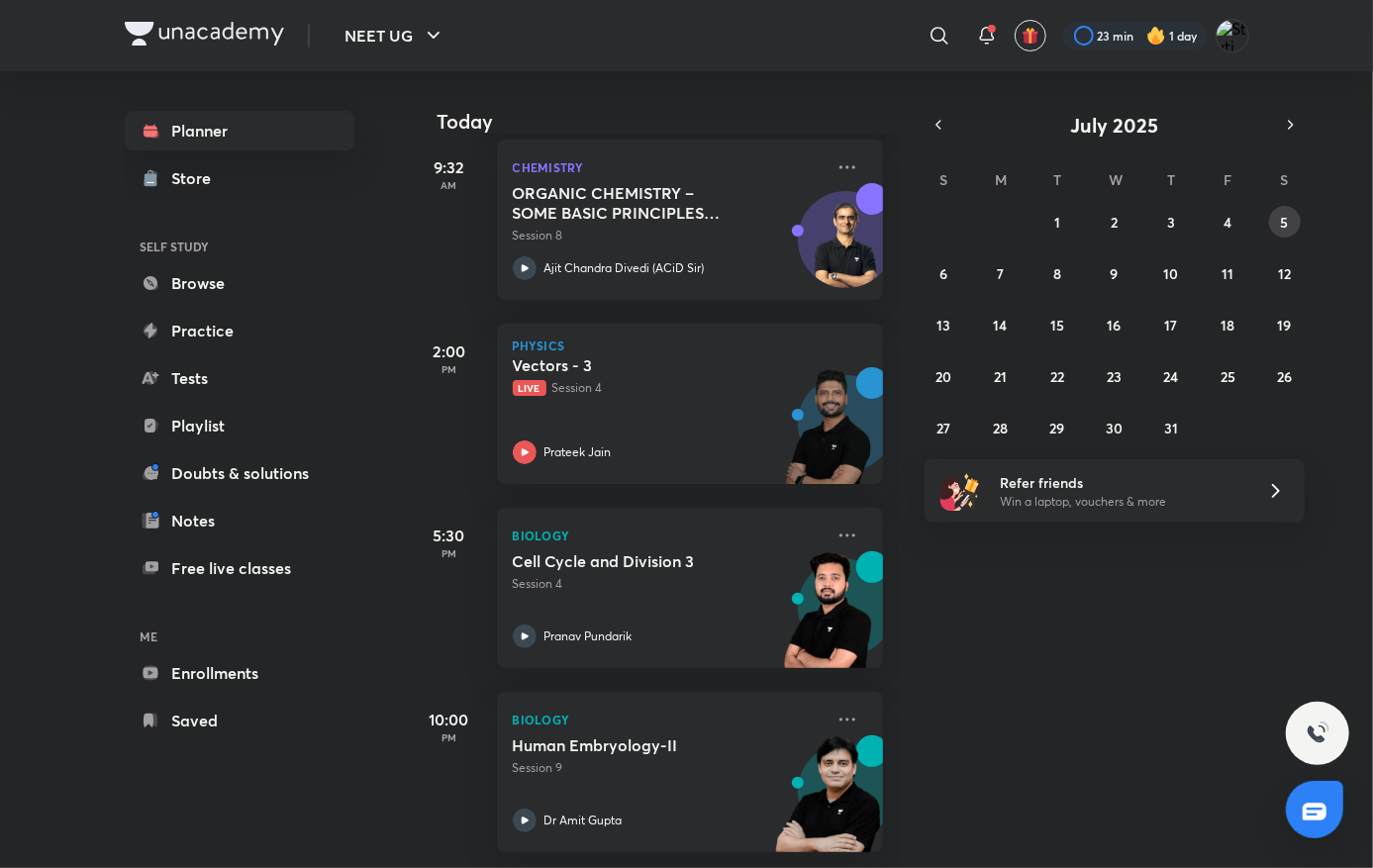 click on "5" at bounding box center [1285, 222] 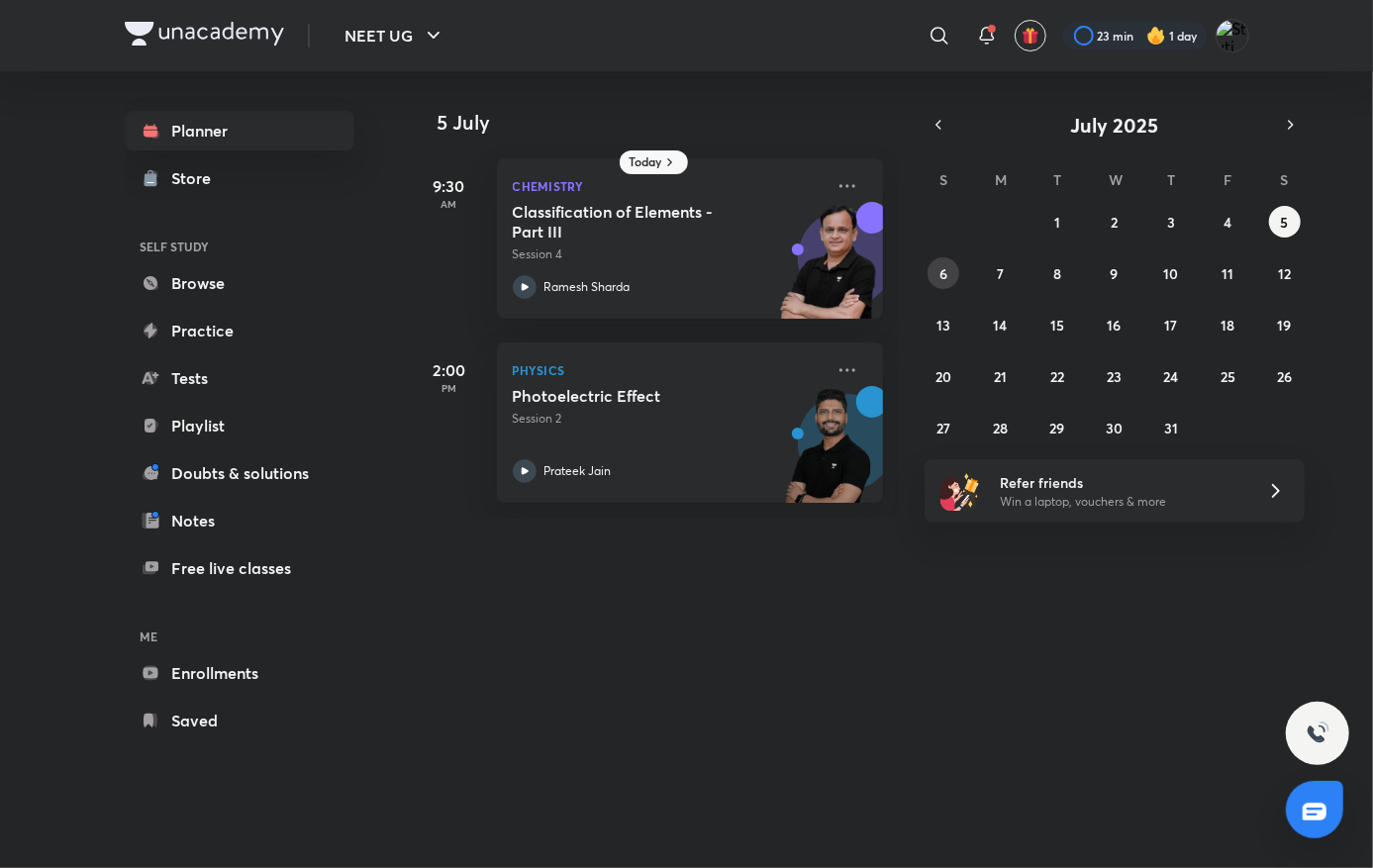 click on "6" at bounding box center [943, 273] 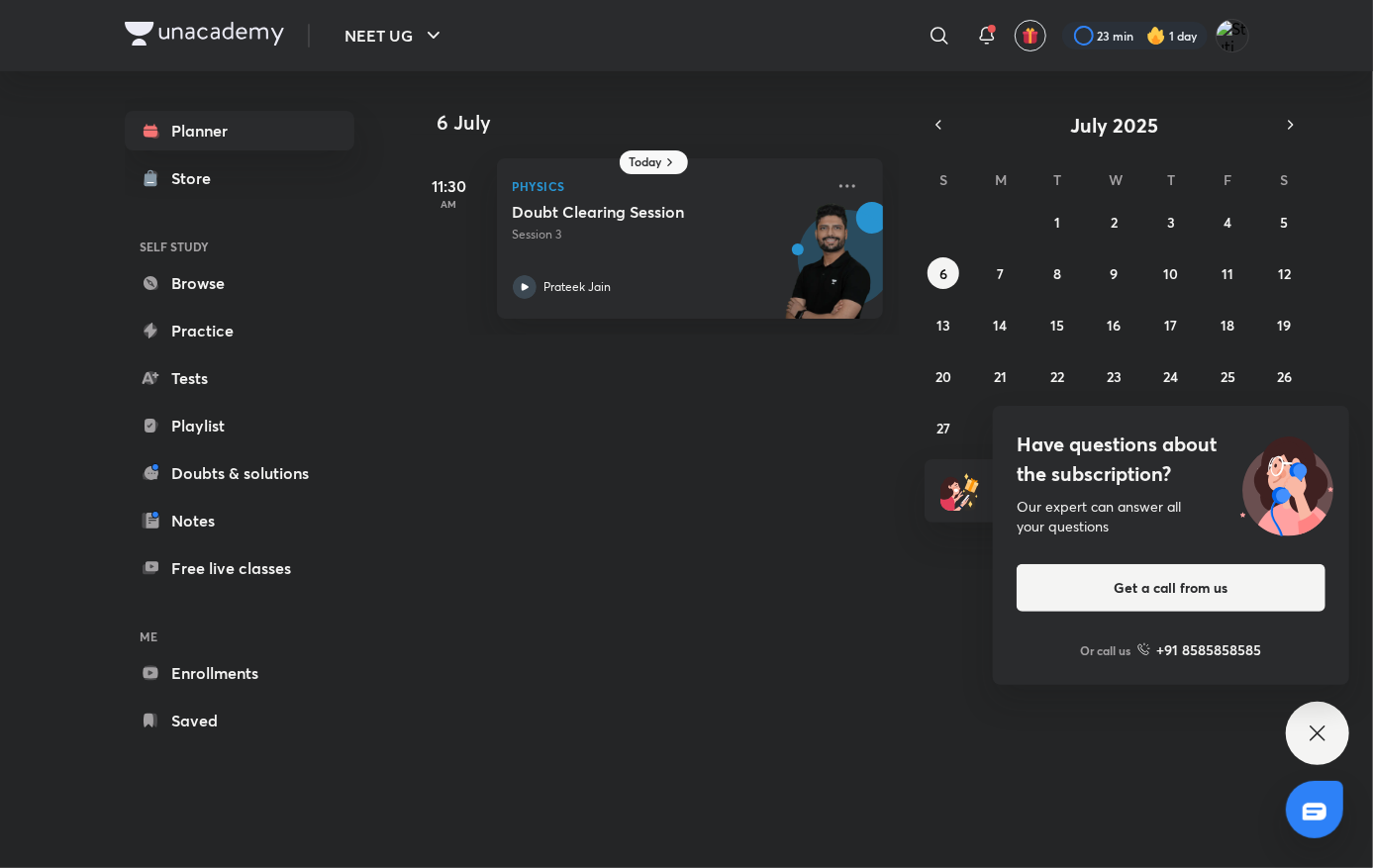 click on "Prateek Jain" at bounding box center [668, 287] 